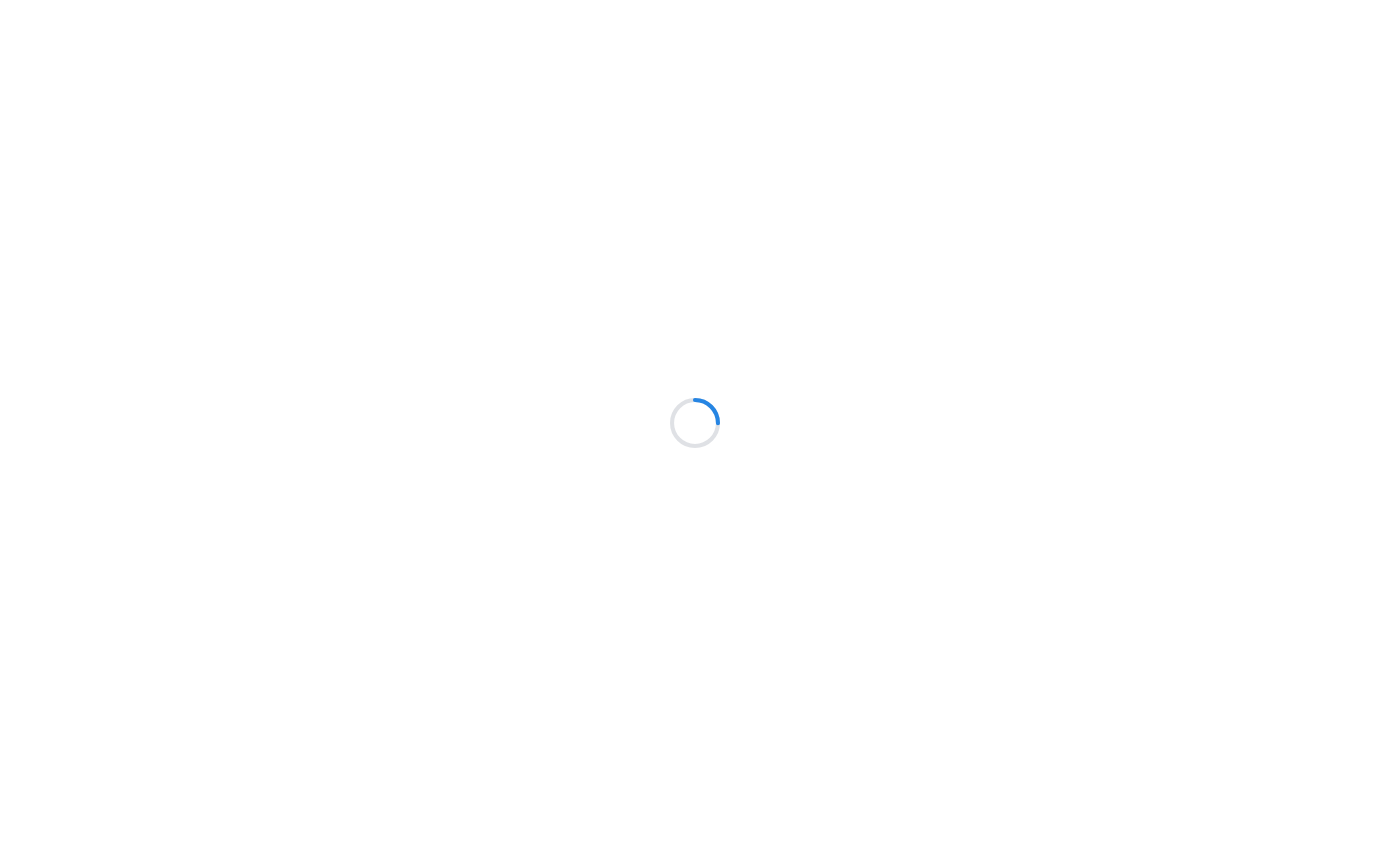 scroll, scrollTop: 0, scrollLeft: 0, axis: both 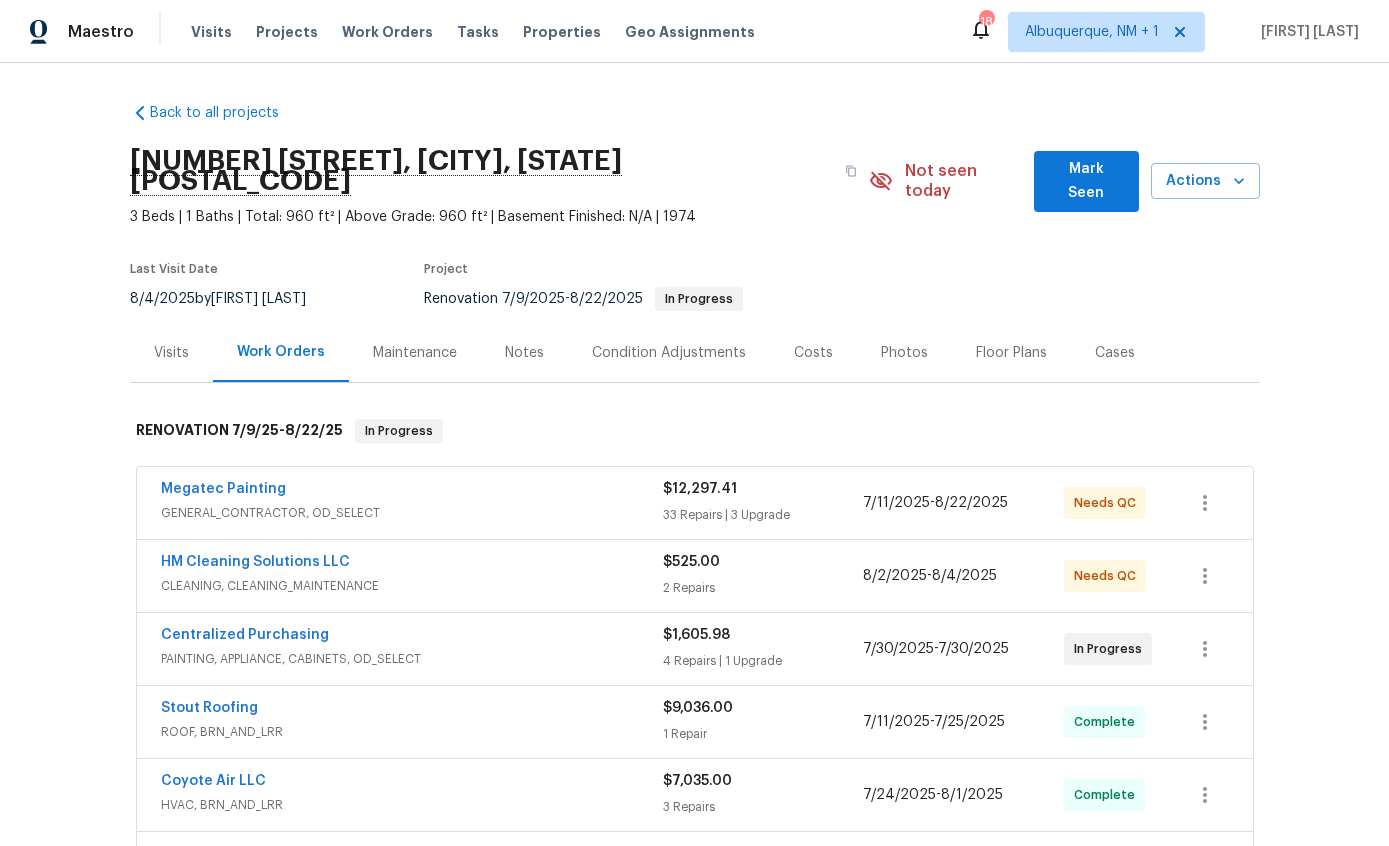 click on "Photos" at bounding box center (904, 353) 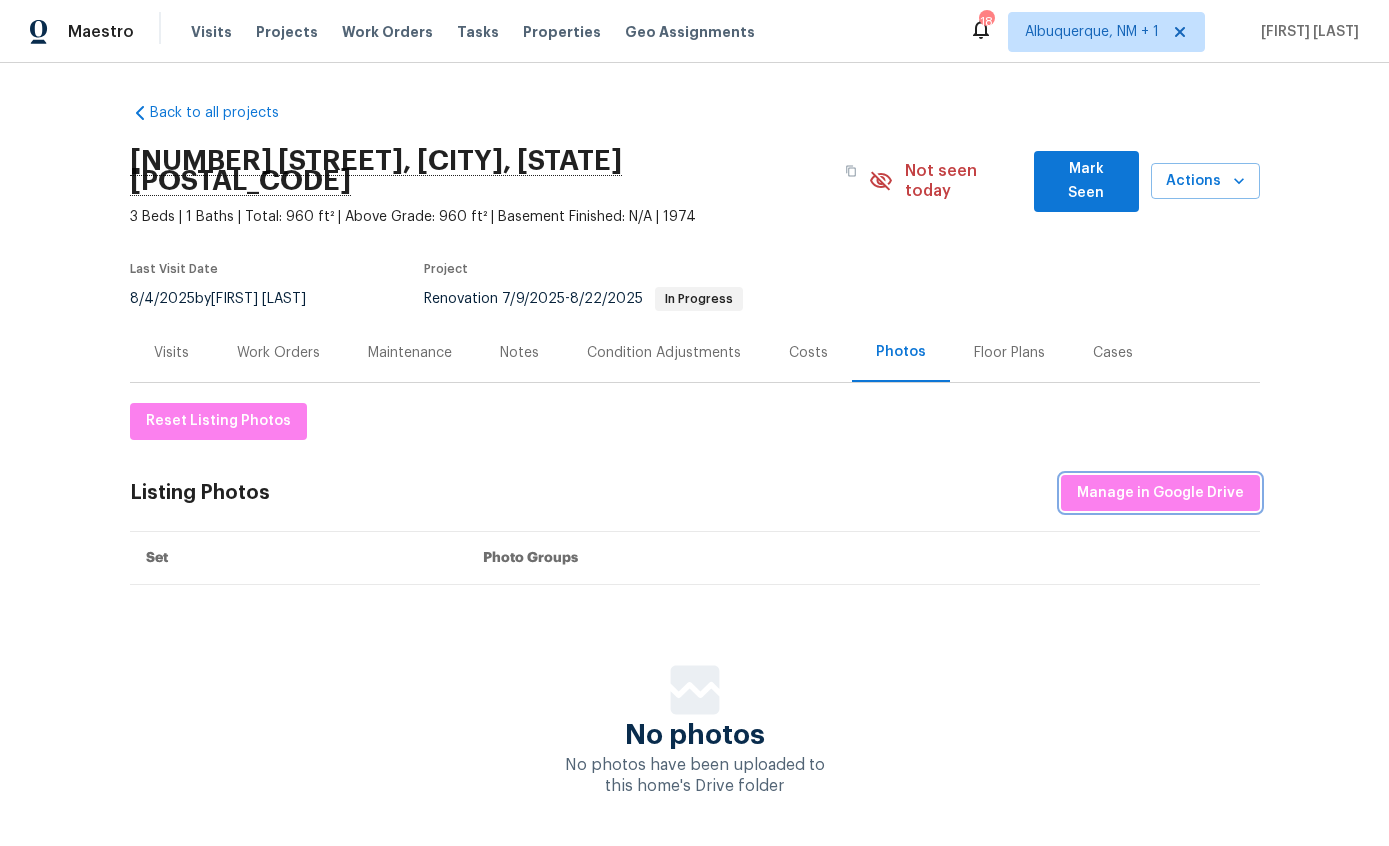 click on "Manage in Google Drive" at bounding box center [1160, 493] 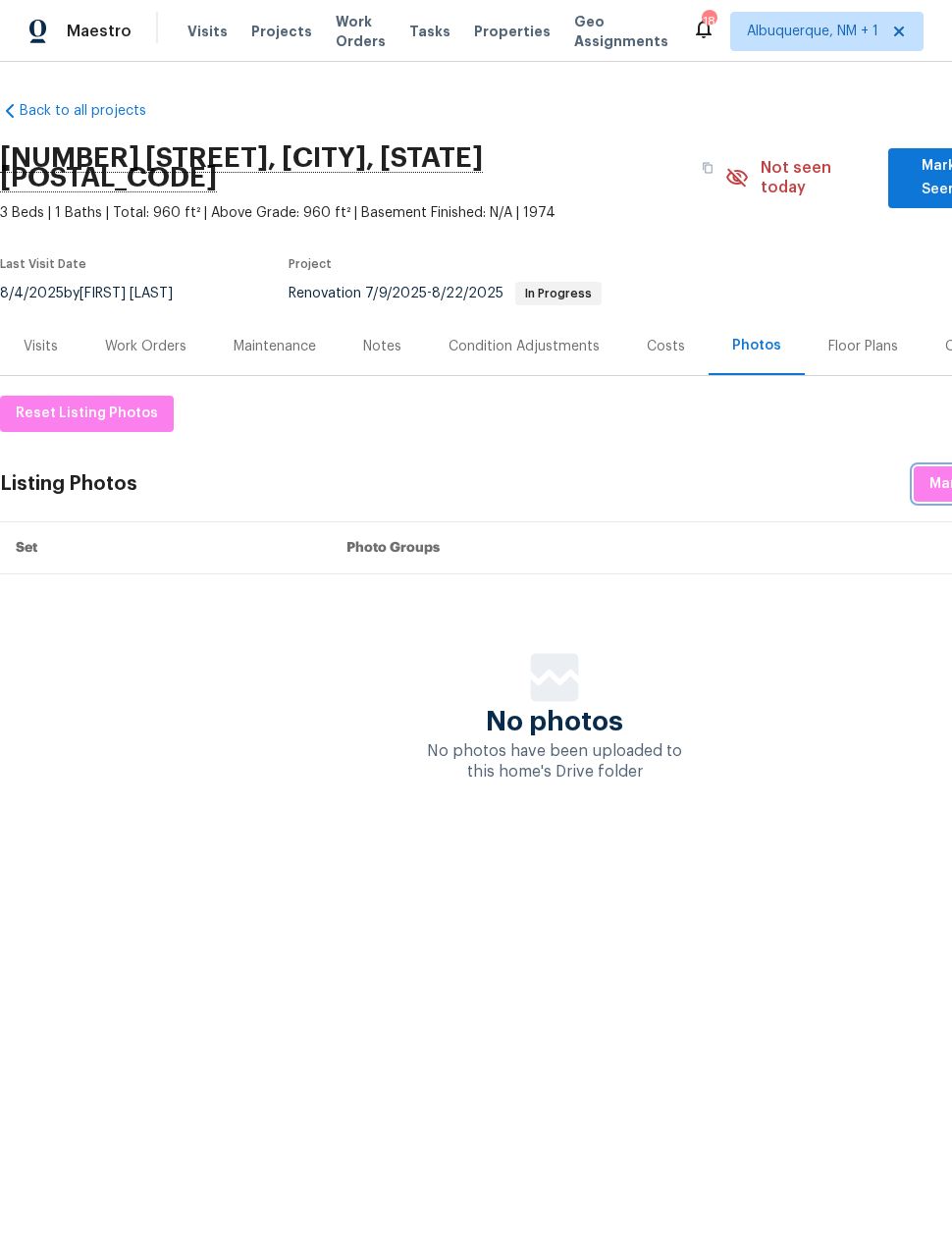 click on "Manage in Google Drive" at bounding box center [1011, 484] 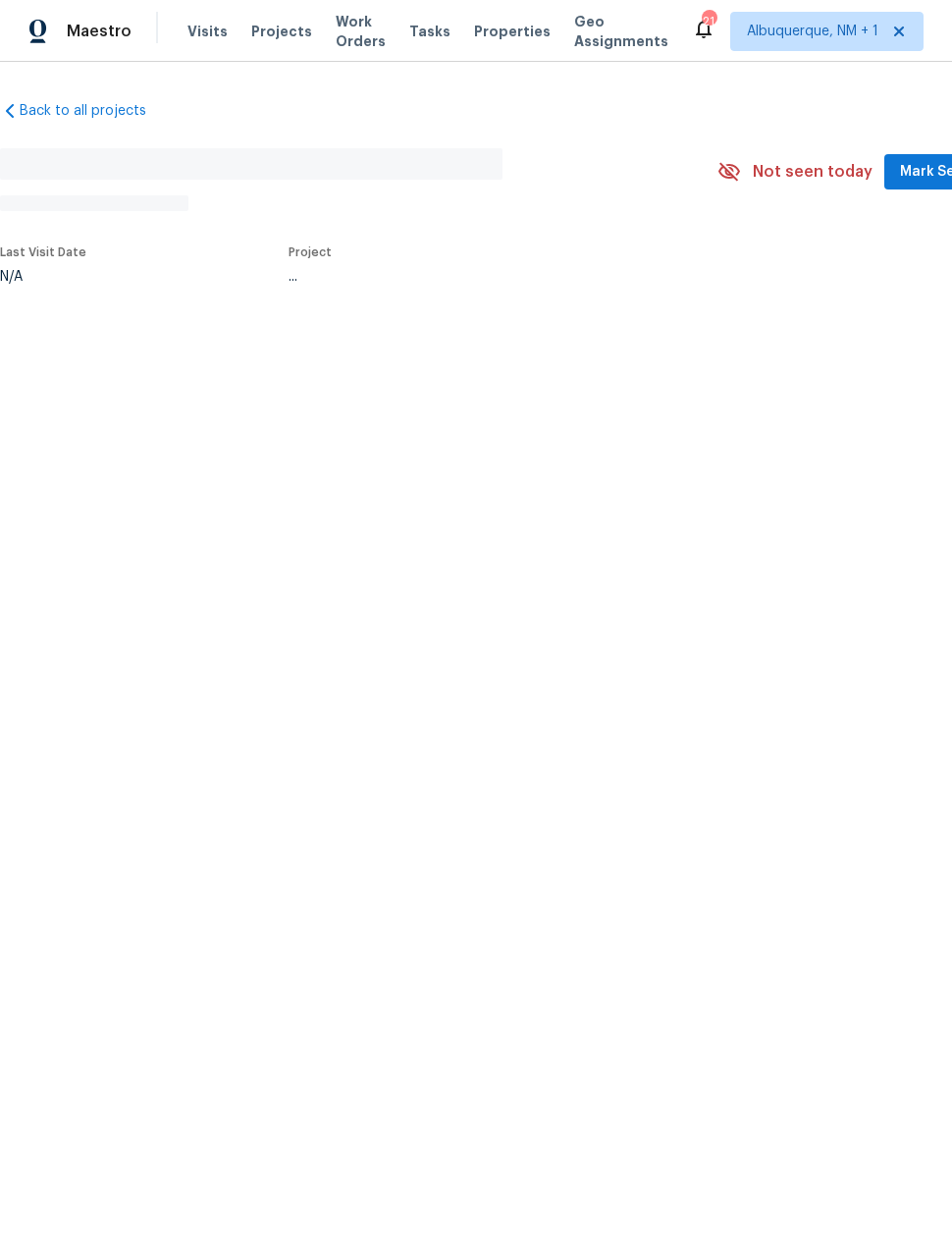 scroll, scrollTop: 0, scrollLeft: 0, axis: both 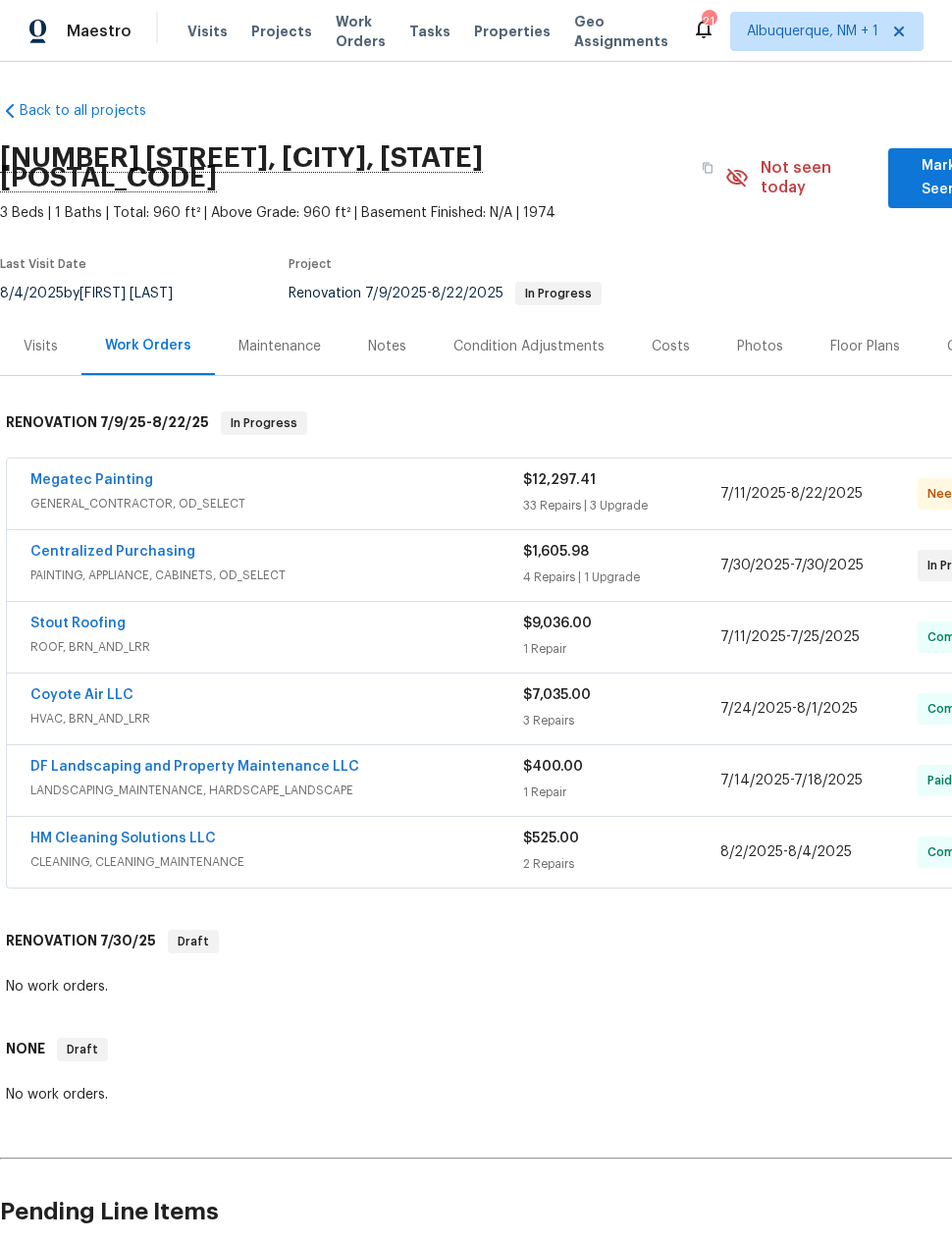 click on "Megatec Painting" at bounding box center (91, 480) 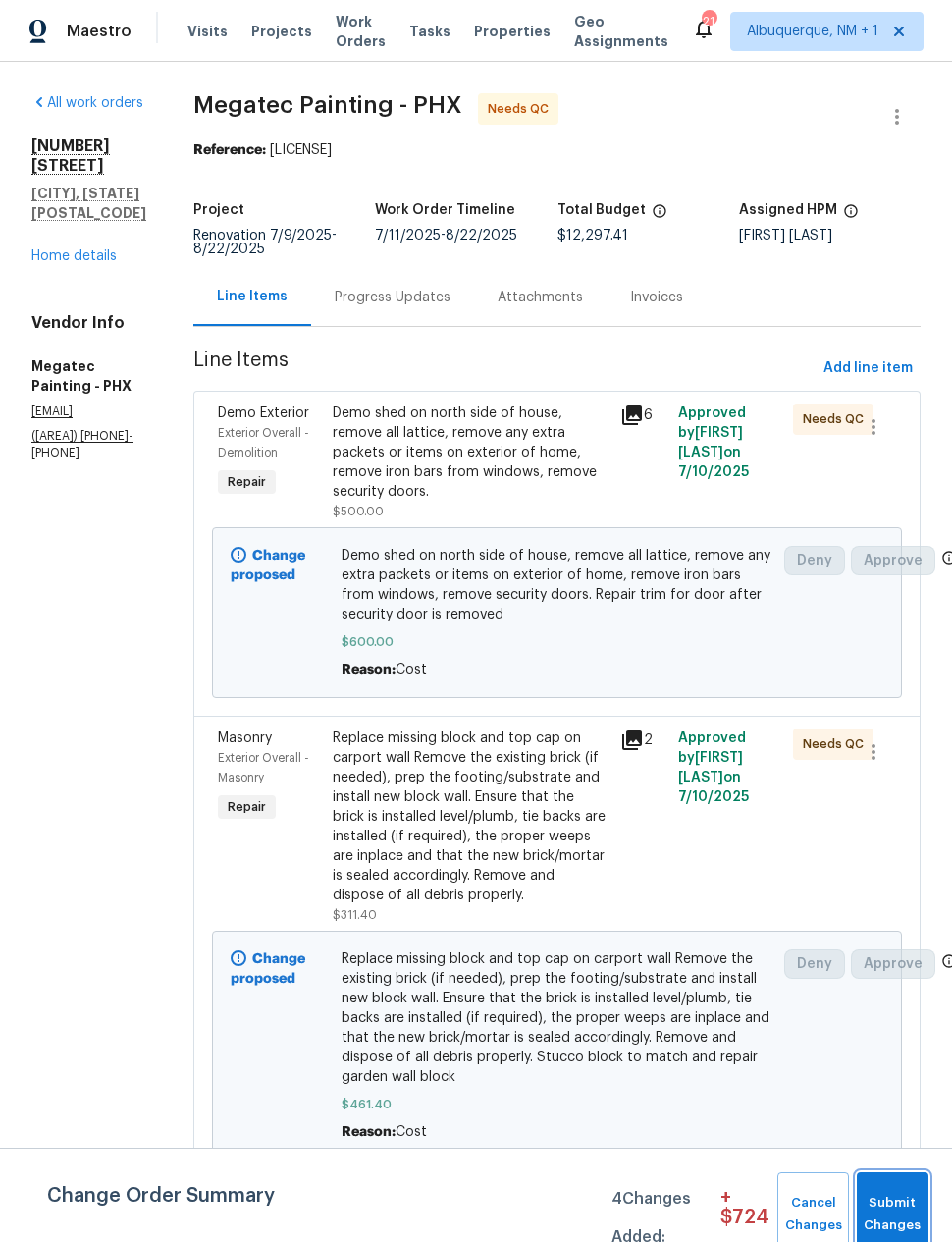 click on "Submit Changes" at bounding box center (892, 1215) 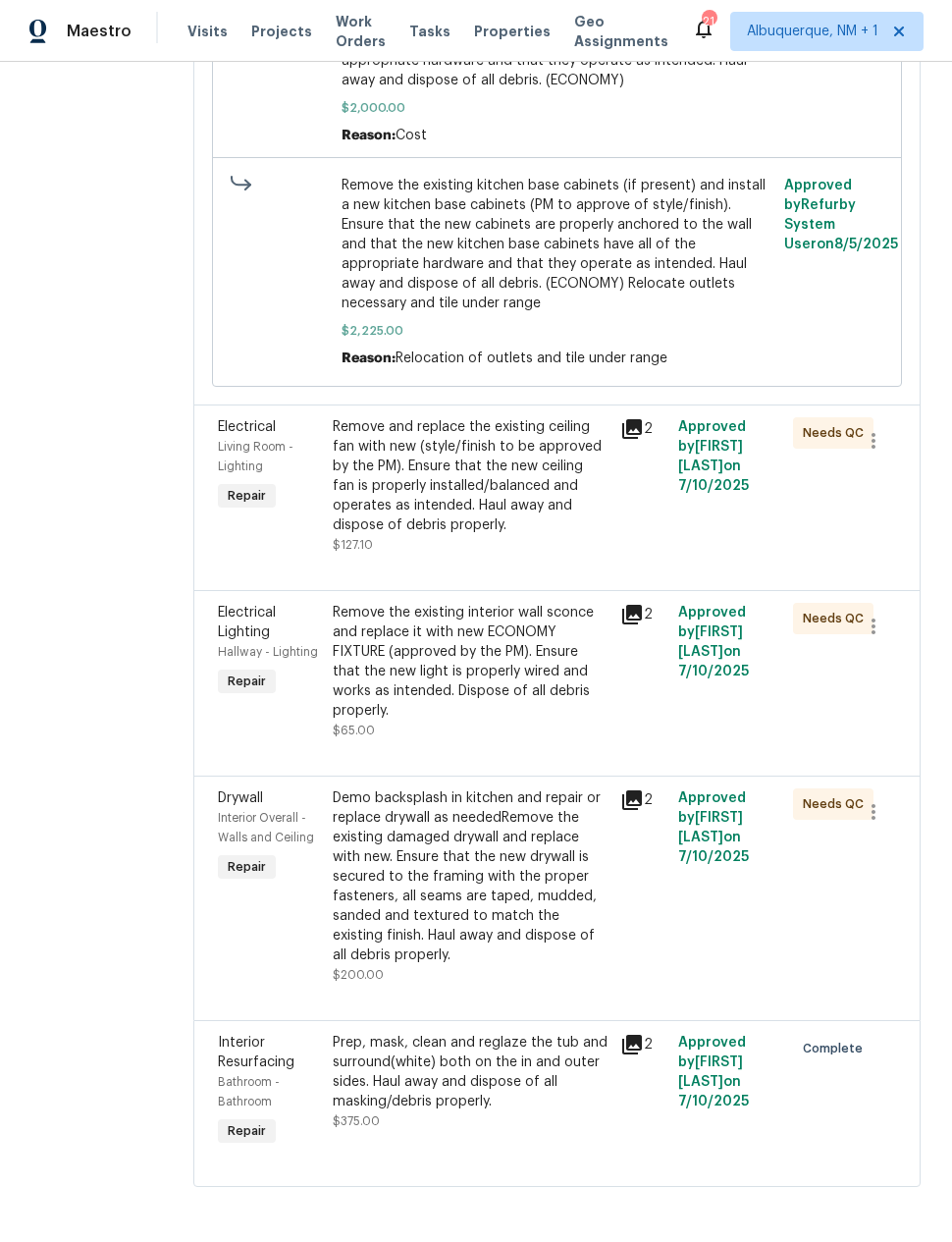 scroll, scrollTop: 8637, scrollLeft: 0, axis: vertical 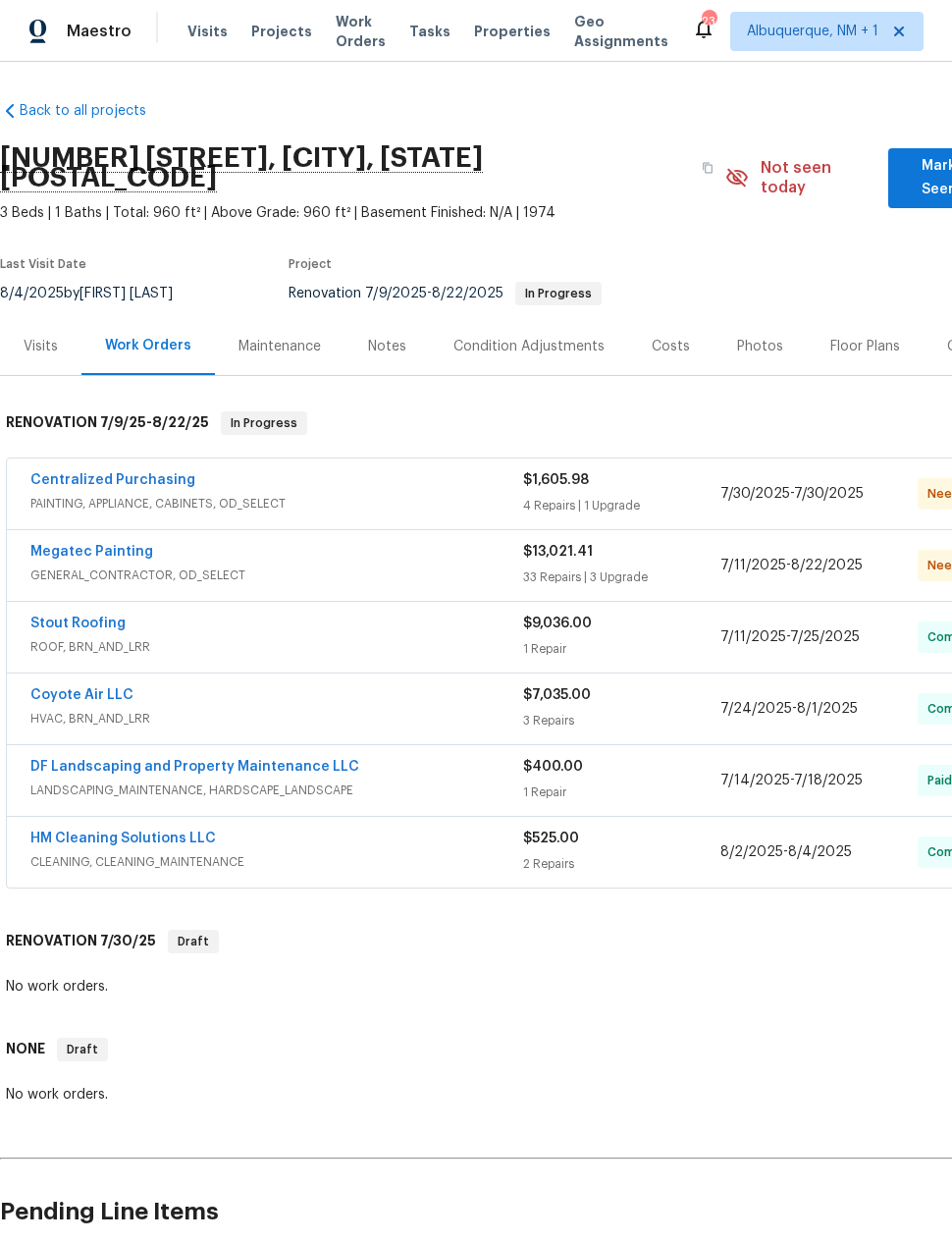 click on "Megatec Painting" at bounding box center [91, 552] 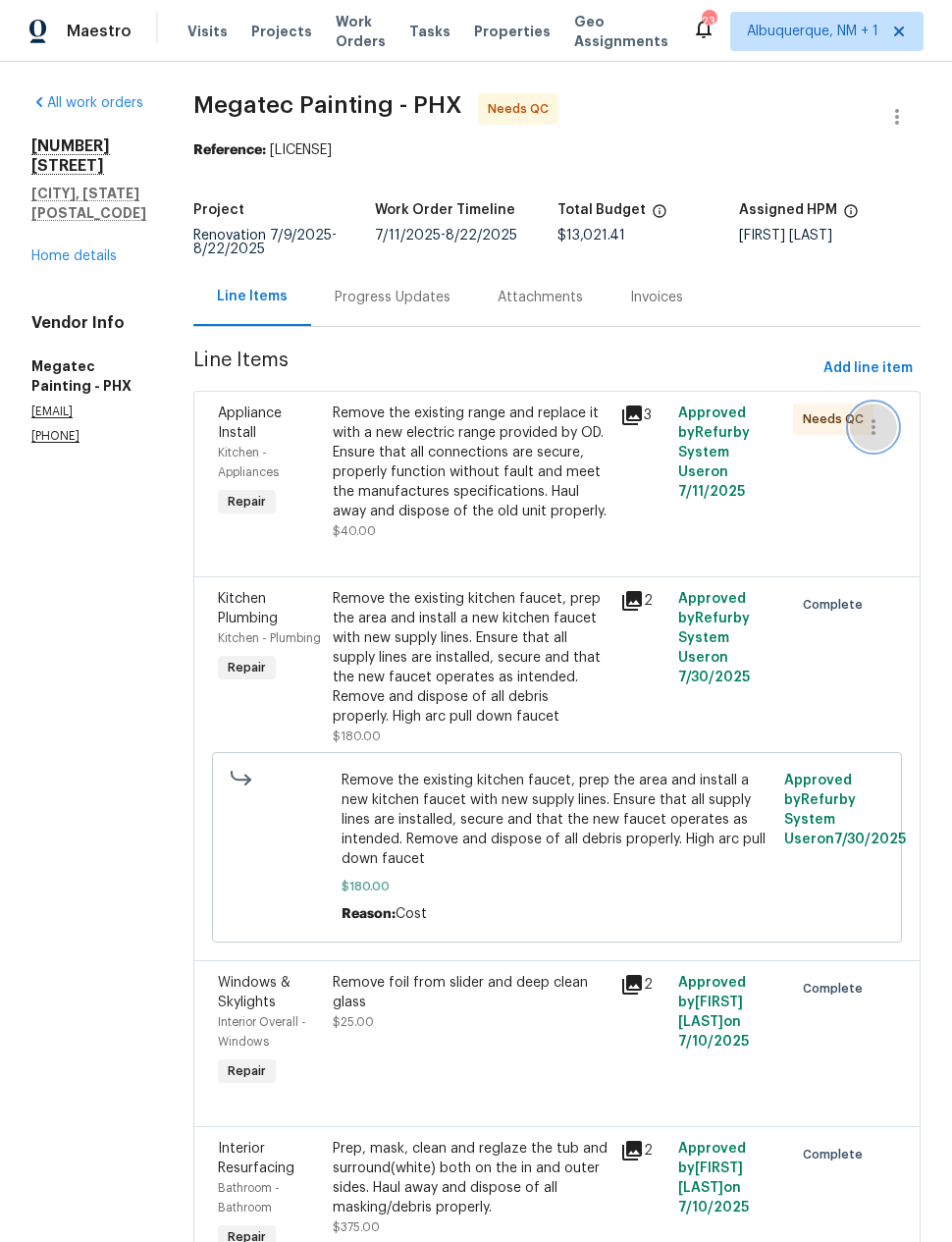 click 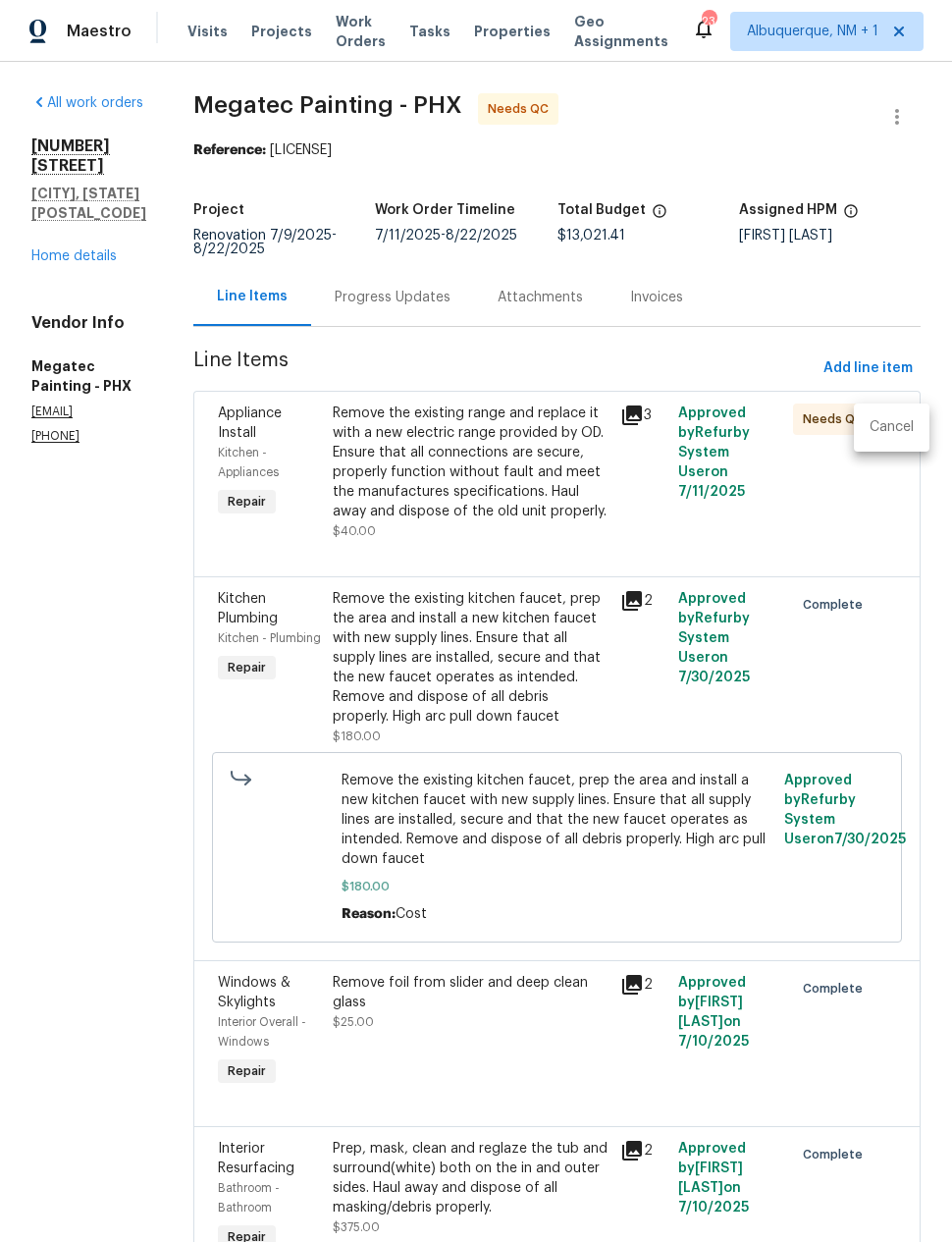 click on "Cancel" at bounding box center [891, 427] 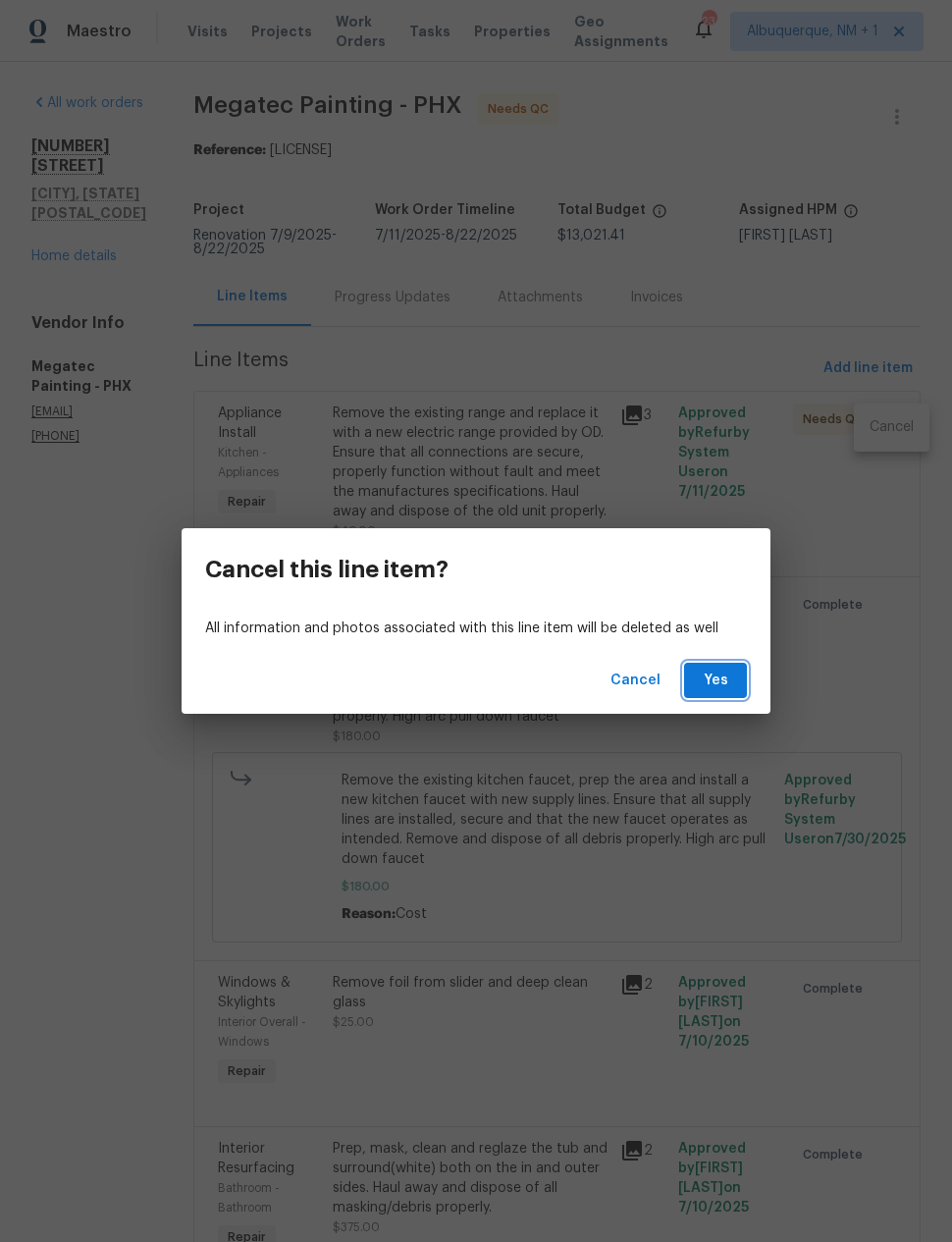 click on "Yes" at bounding box center (715, 680) 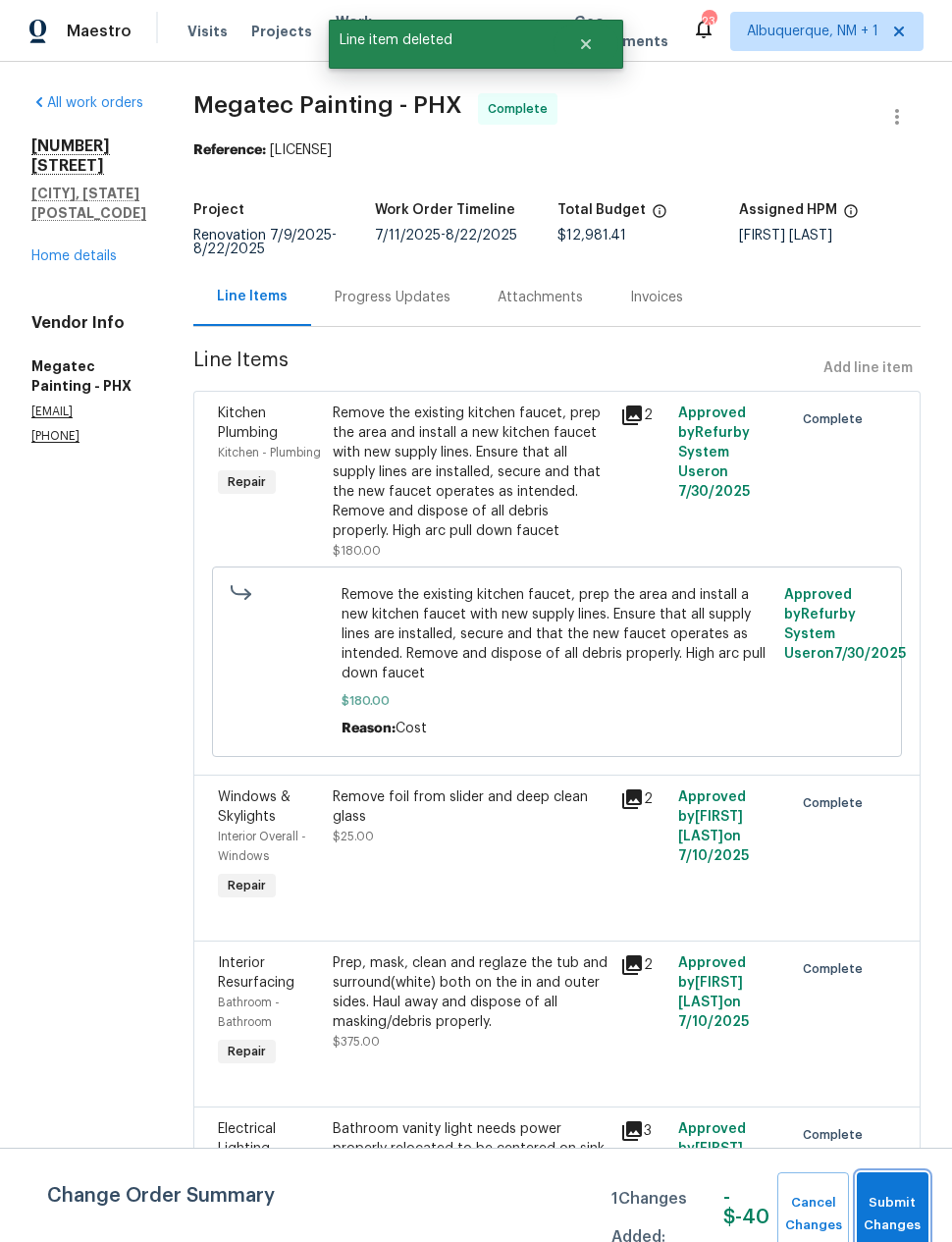 click on "Submit Changes" at bounding box center [892, 1215] 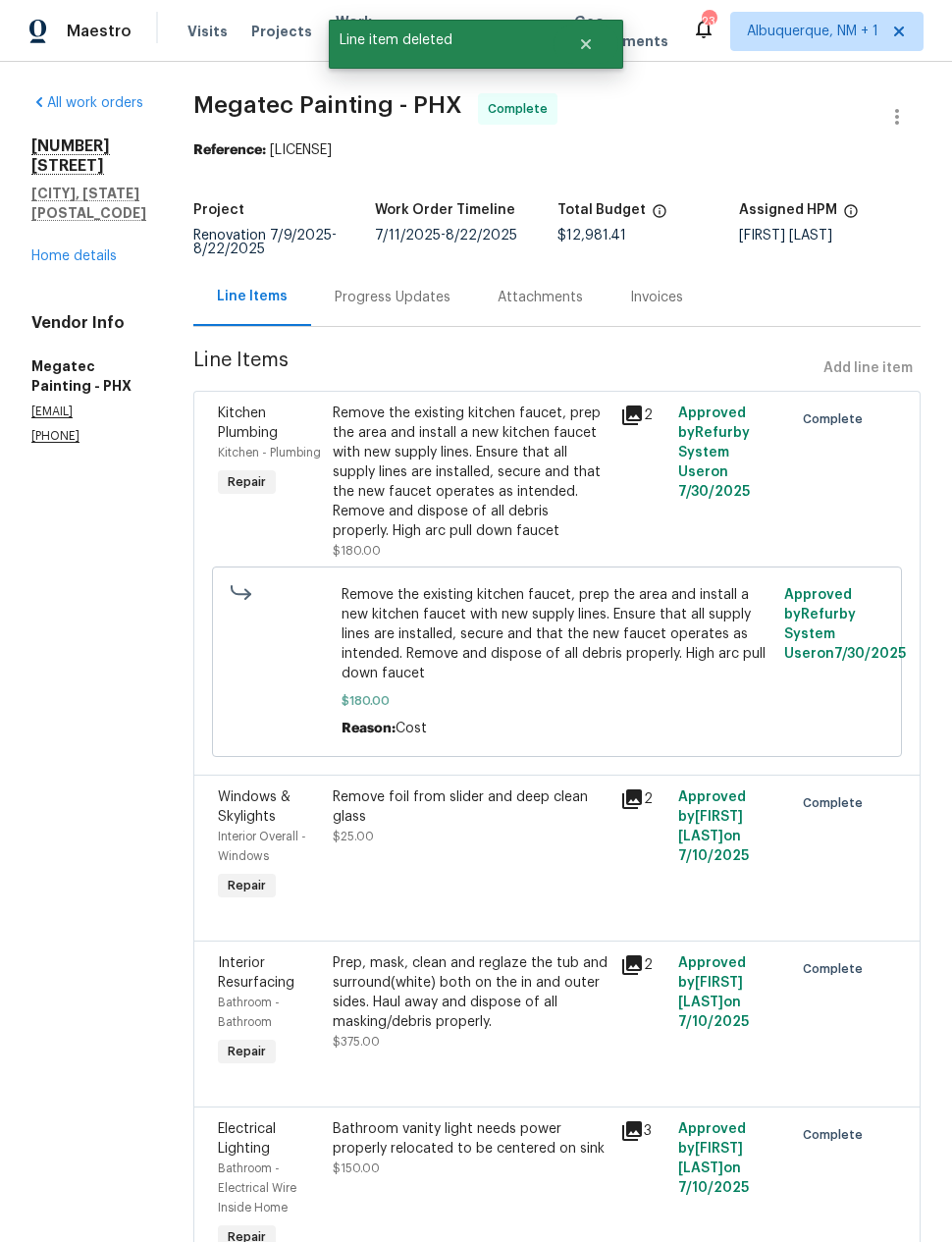 click on "Home details" at bounding box center [74, 256] 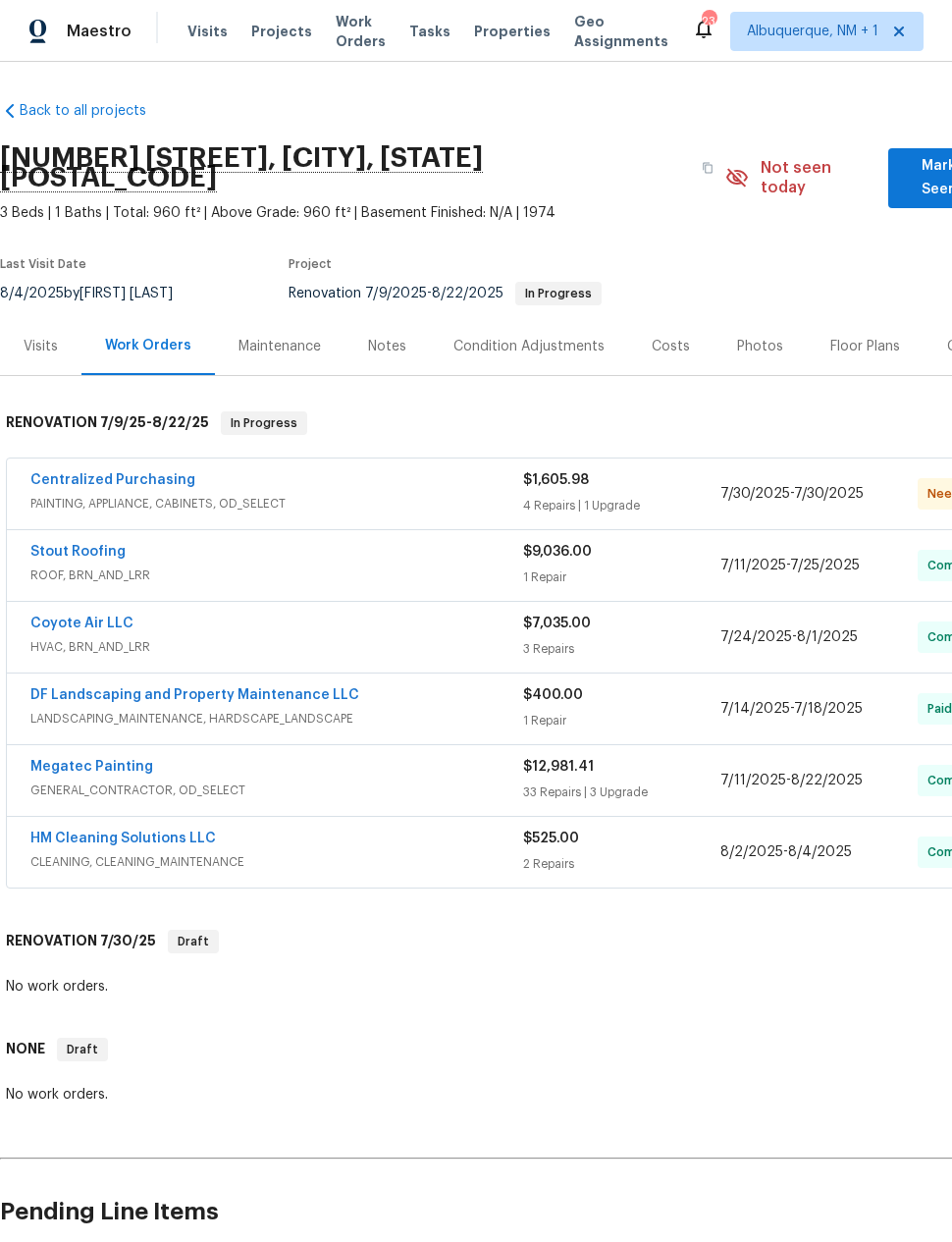 click on "Centralized Purchasing" at bounding box center [113, 480] 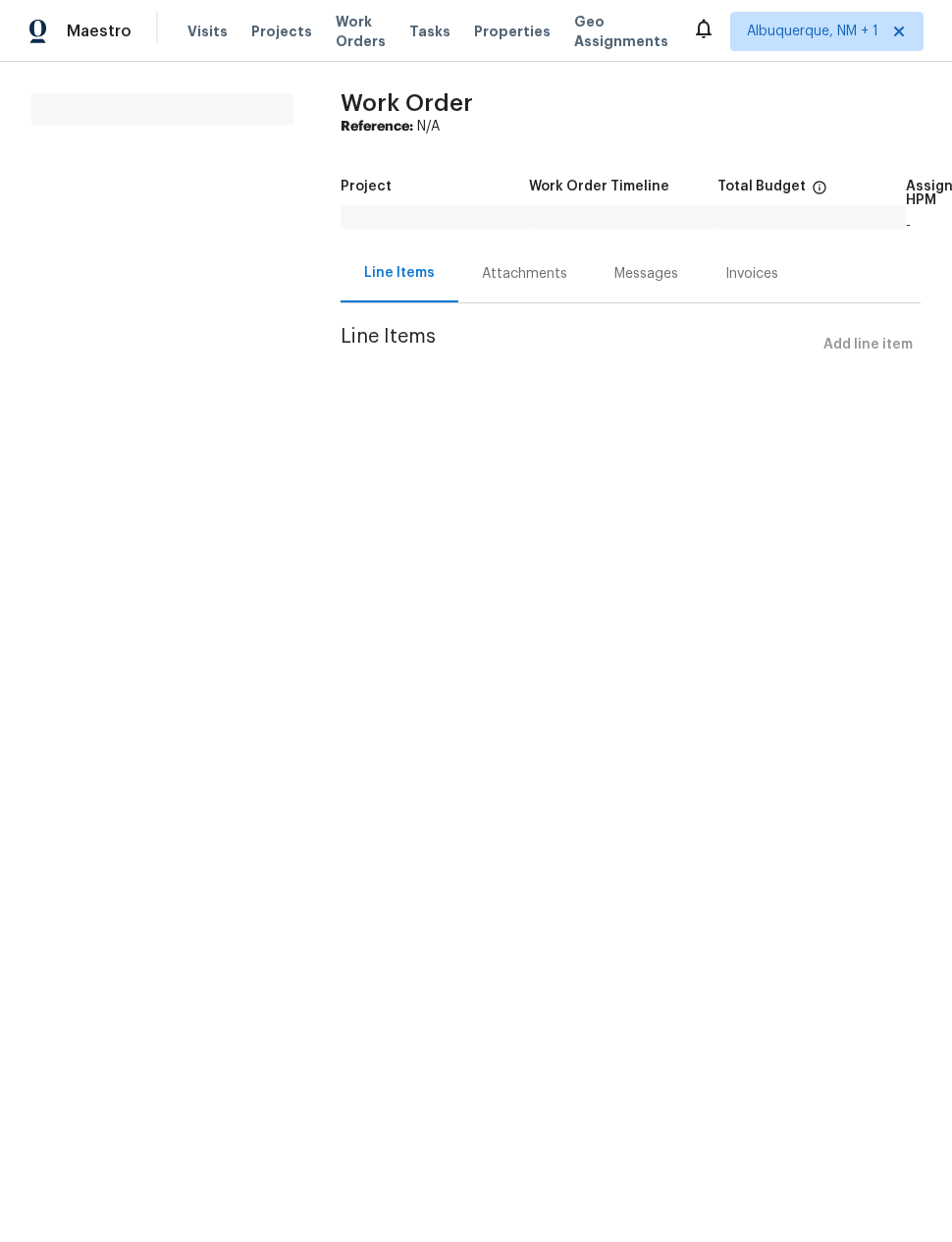 scroll, scrollTop: 0, scrollLeft: 0, axis: both 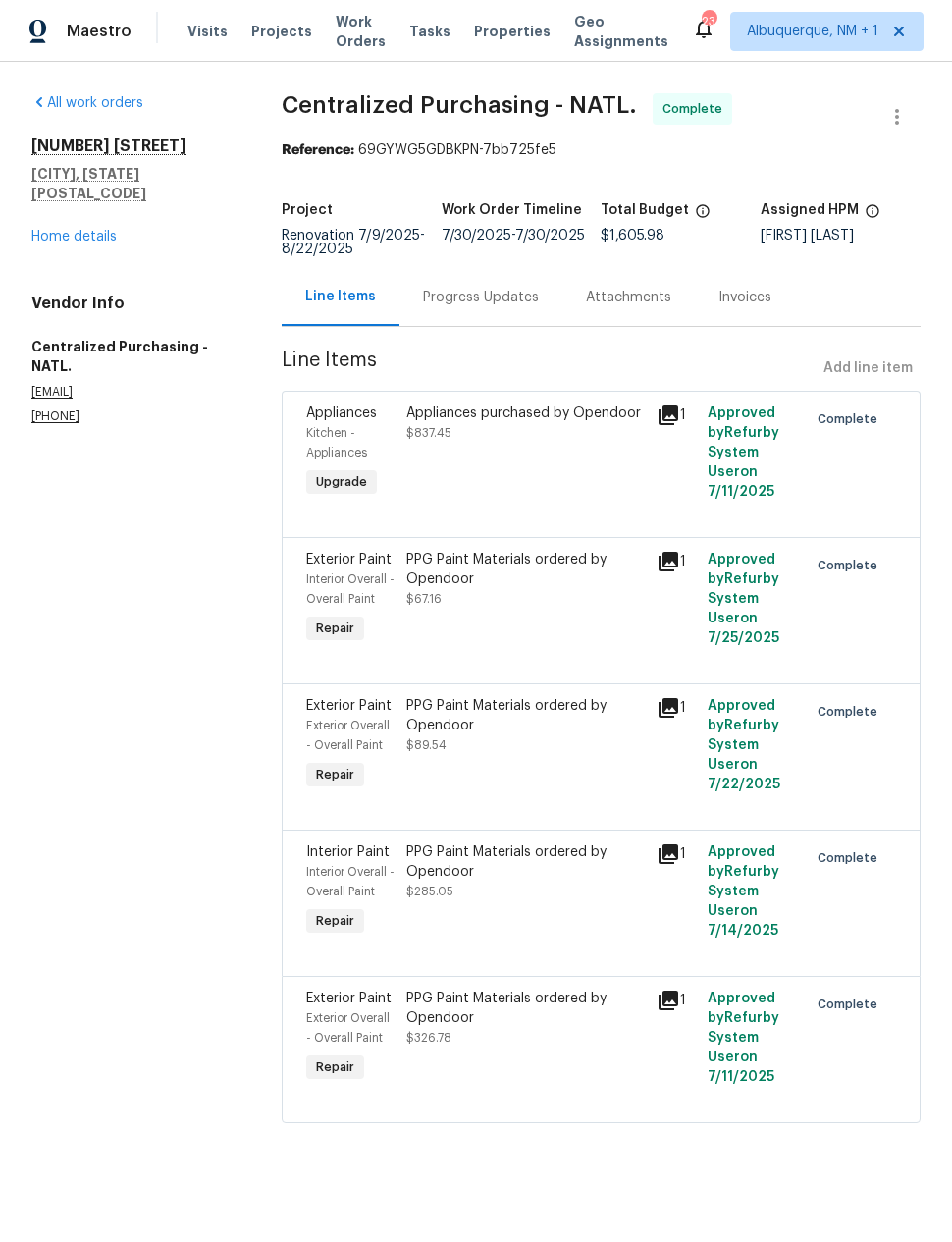 click on "Home details" at bounding box center [74, 237] 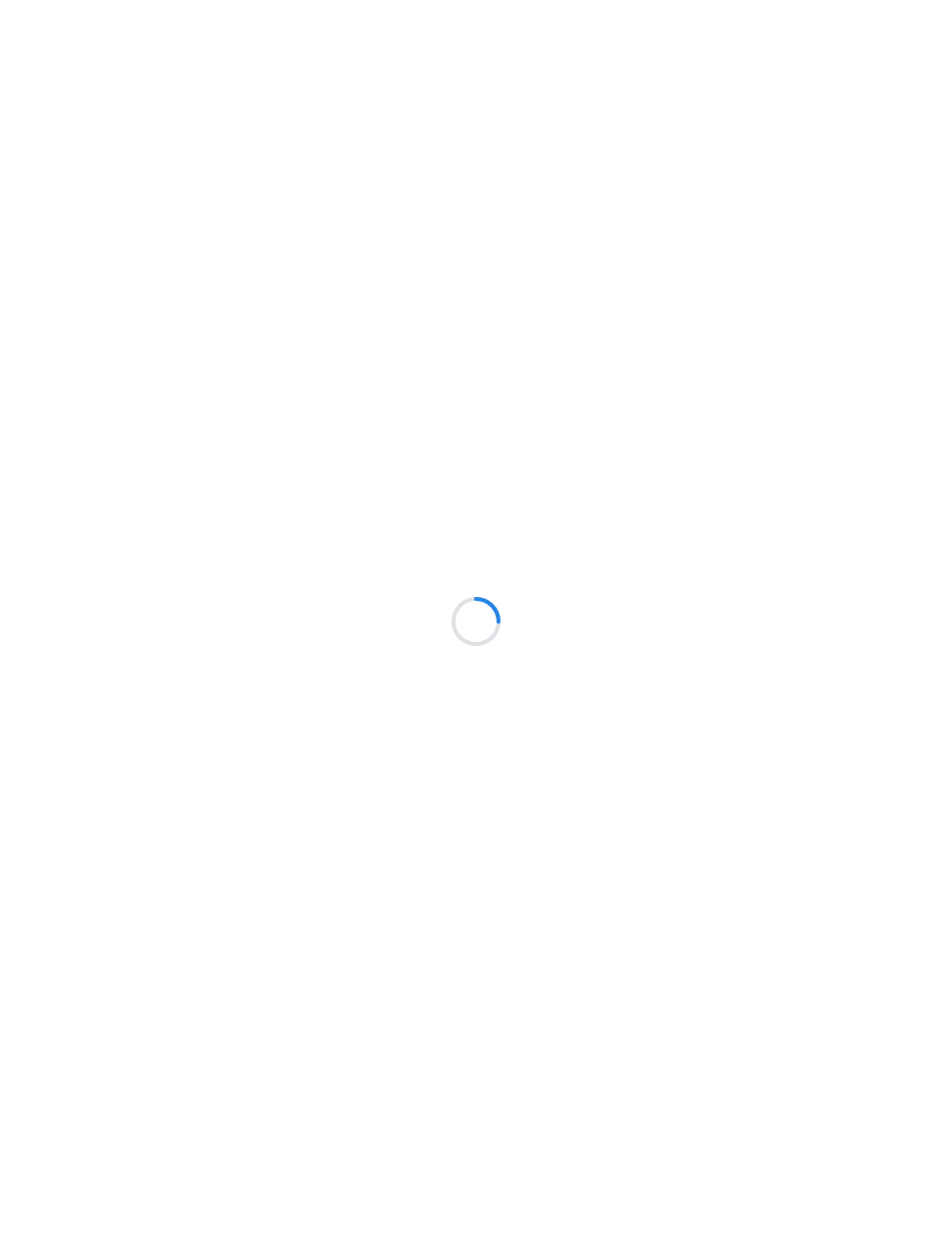 scroll, scrollTop: 0, scrollLeft: 0, axis: both 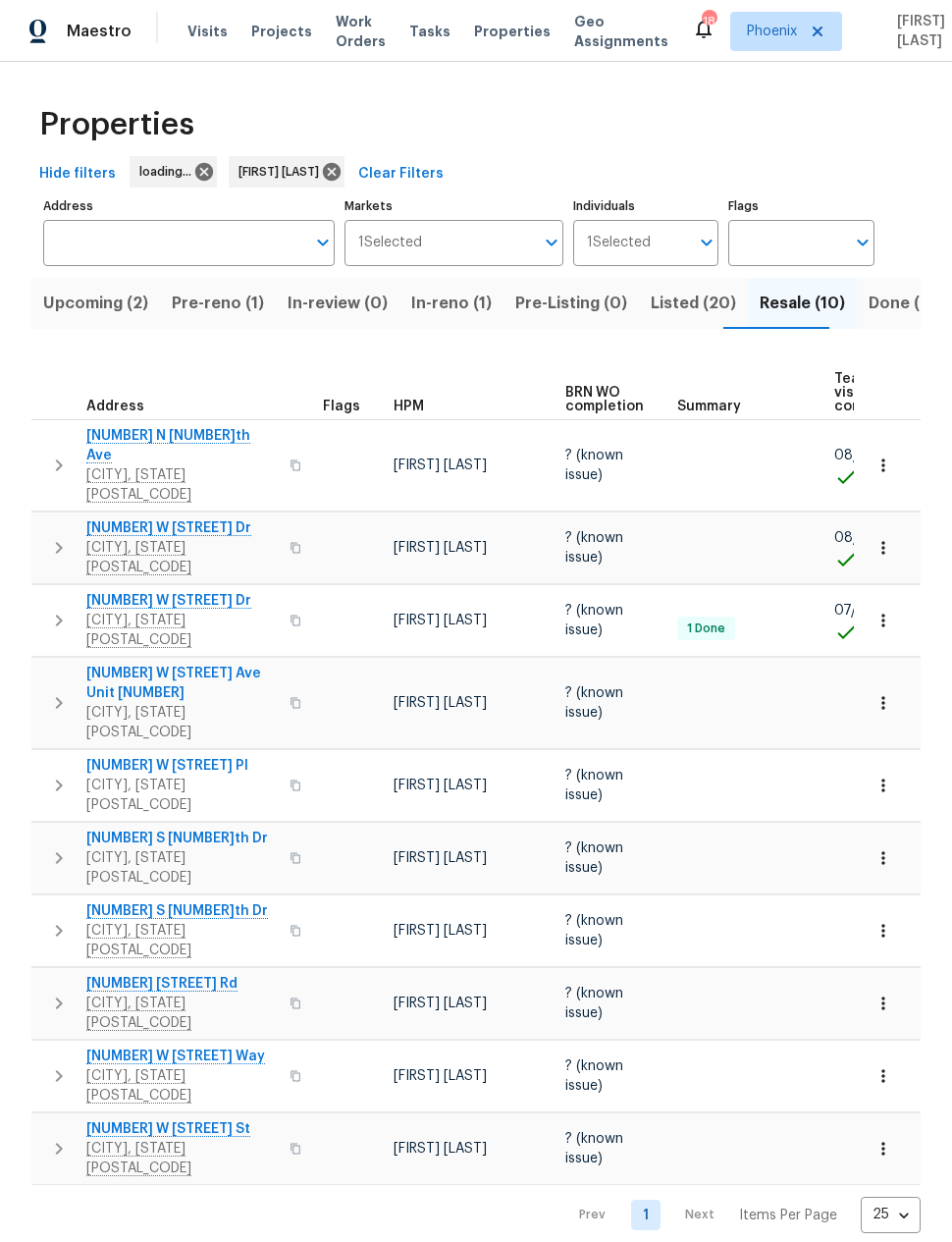 click on "Pre-reno (1)" at bounding box center [218, 303] 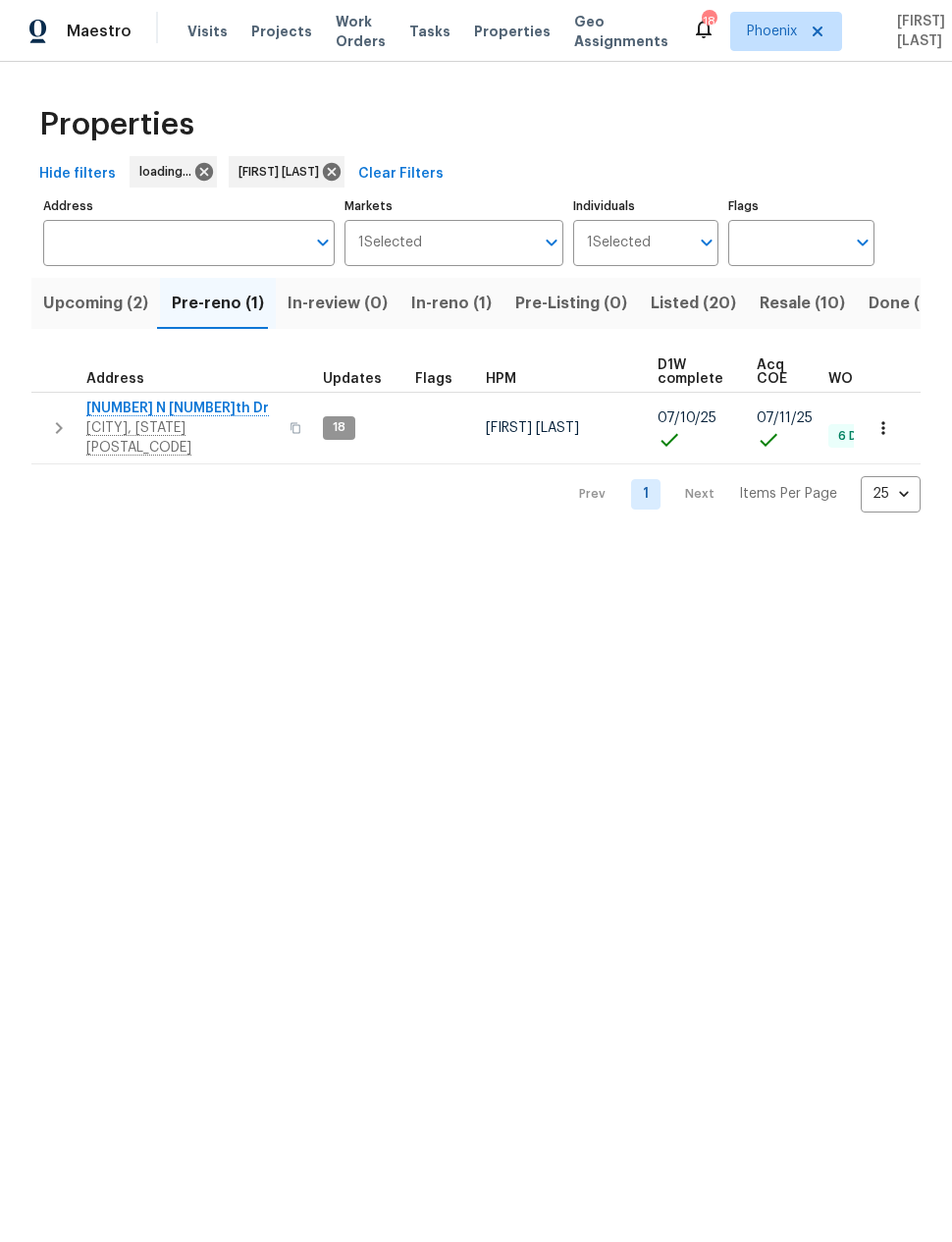 click on "3614 N 64th Dr" at bounding box center [182, 408] 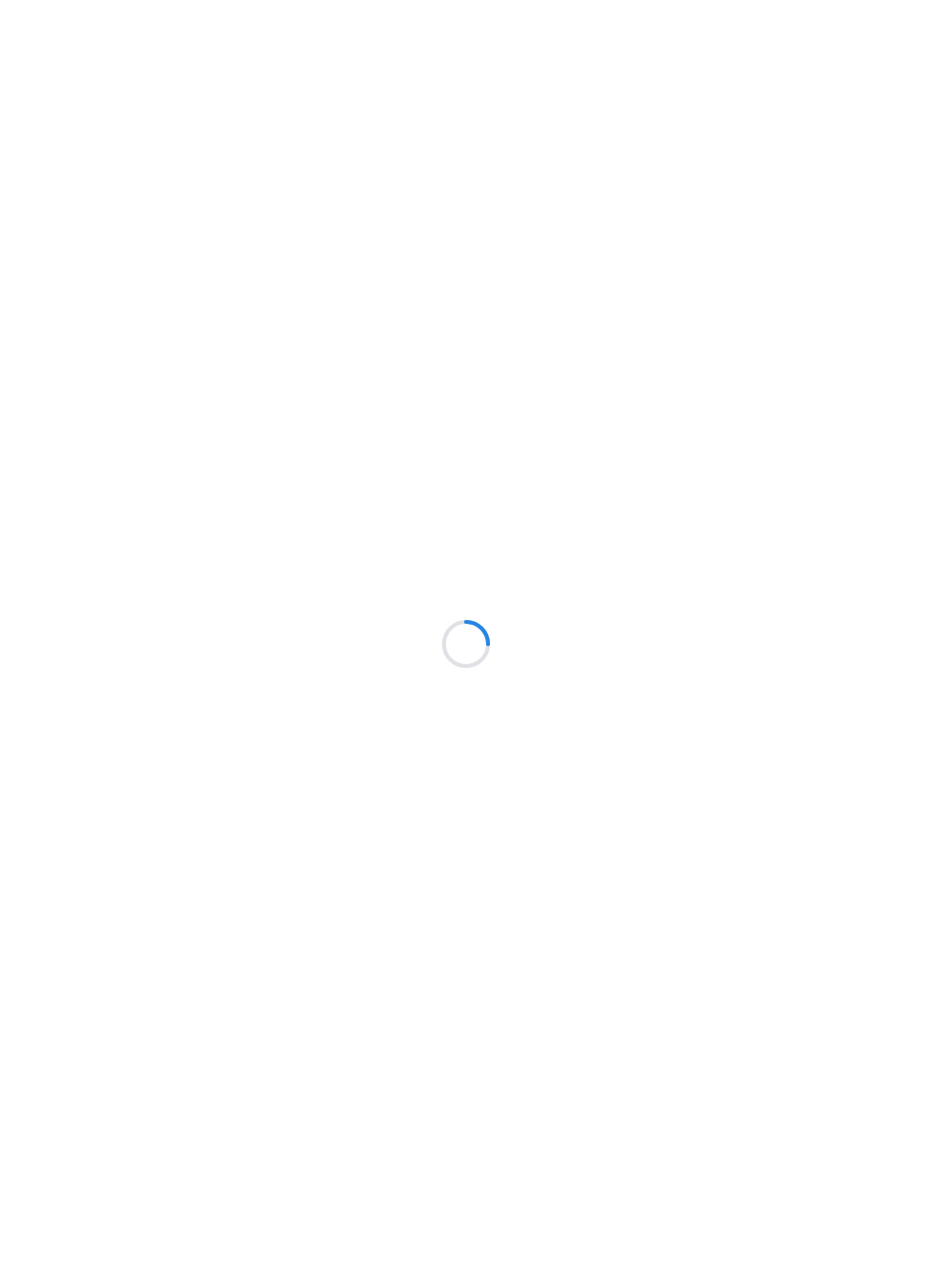 scroll, scrollTop: 0, scrollLeft: 0, axis: both 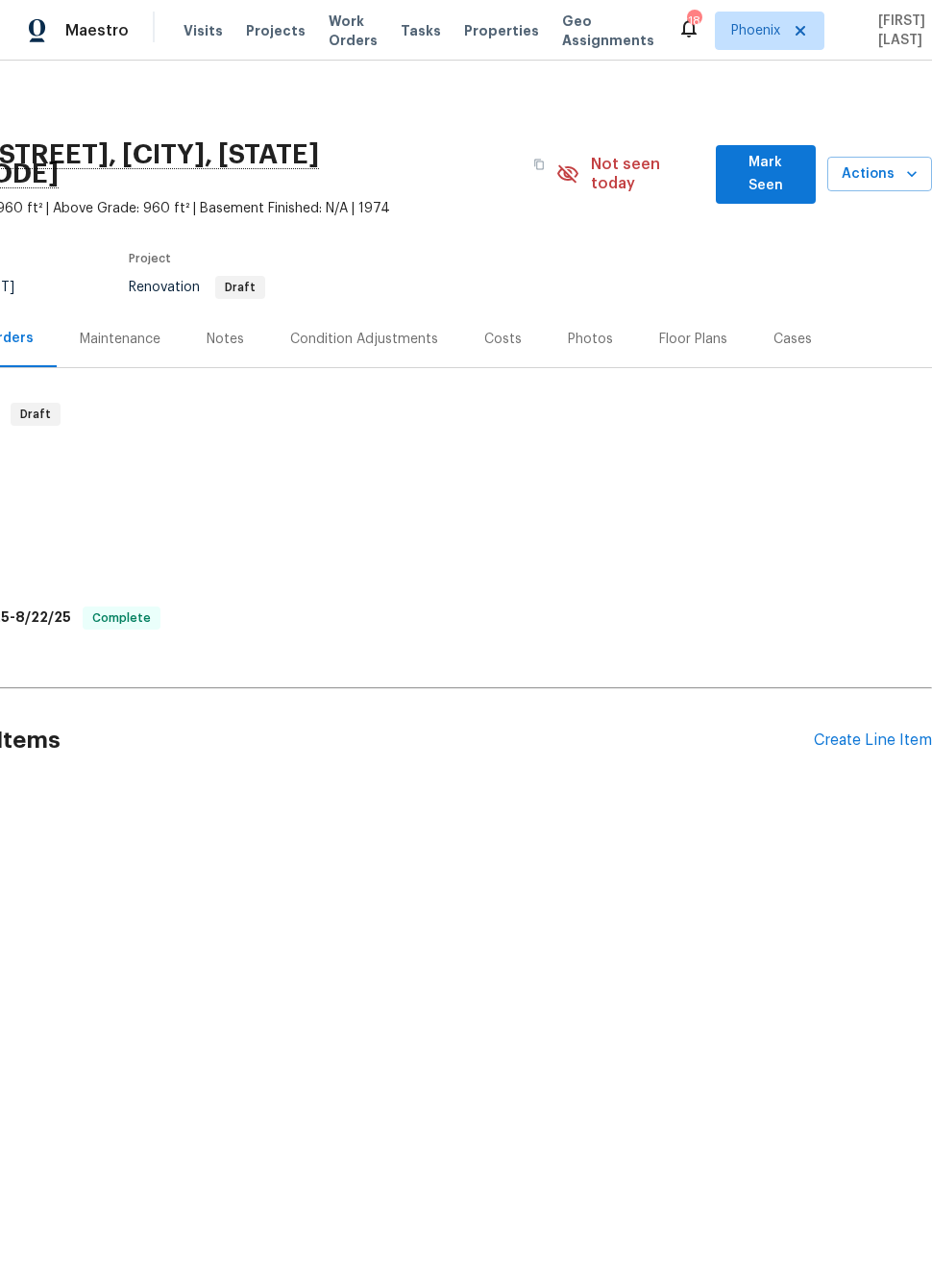 click 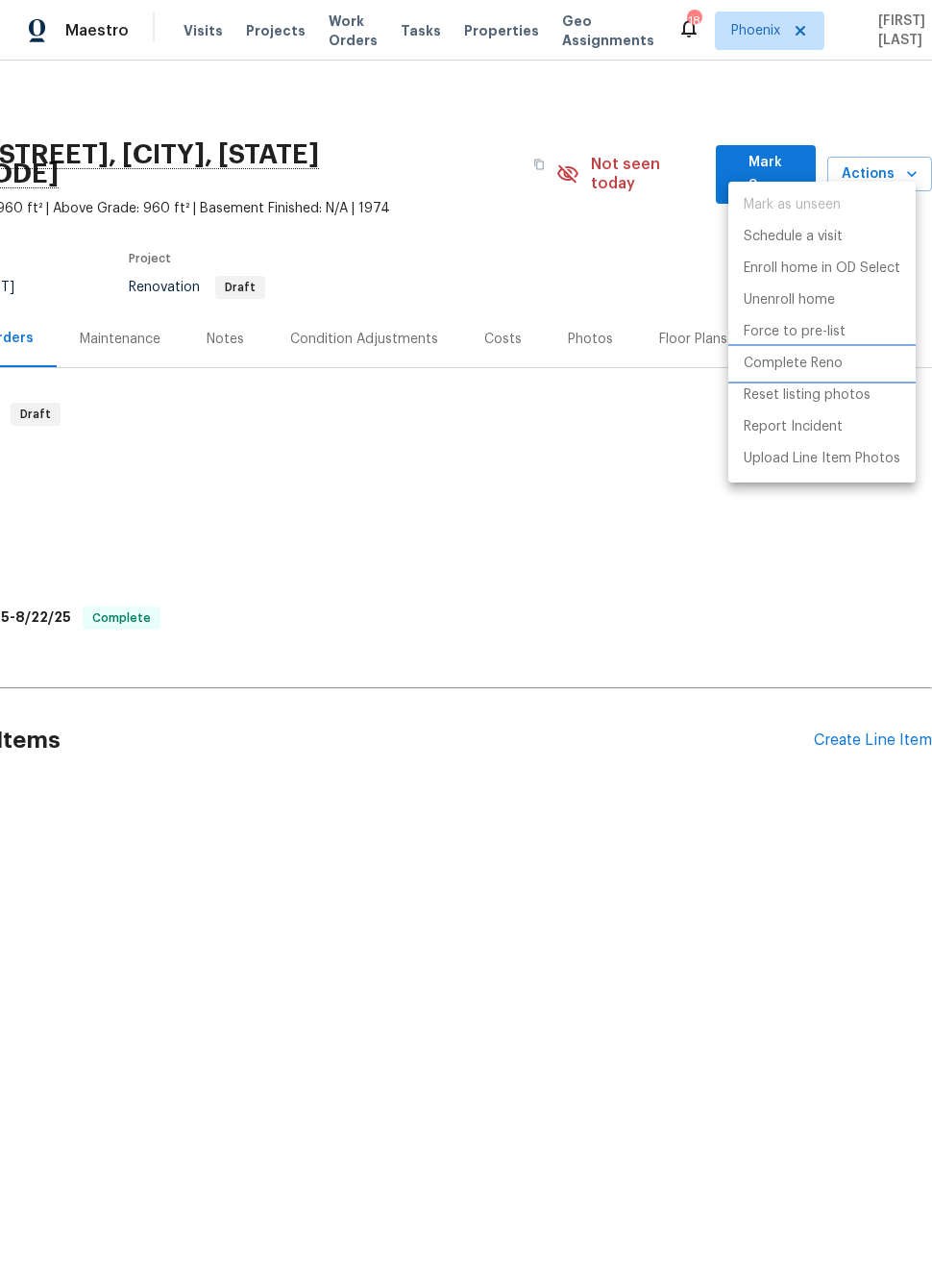 click on "Complete Reno" at bounding box center (793, 363) 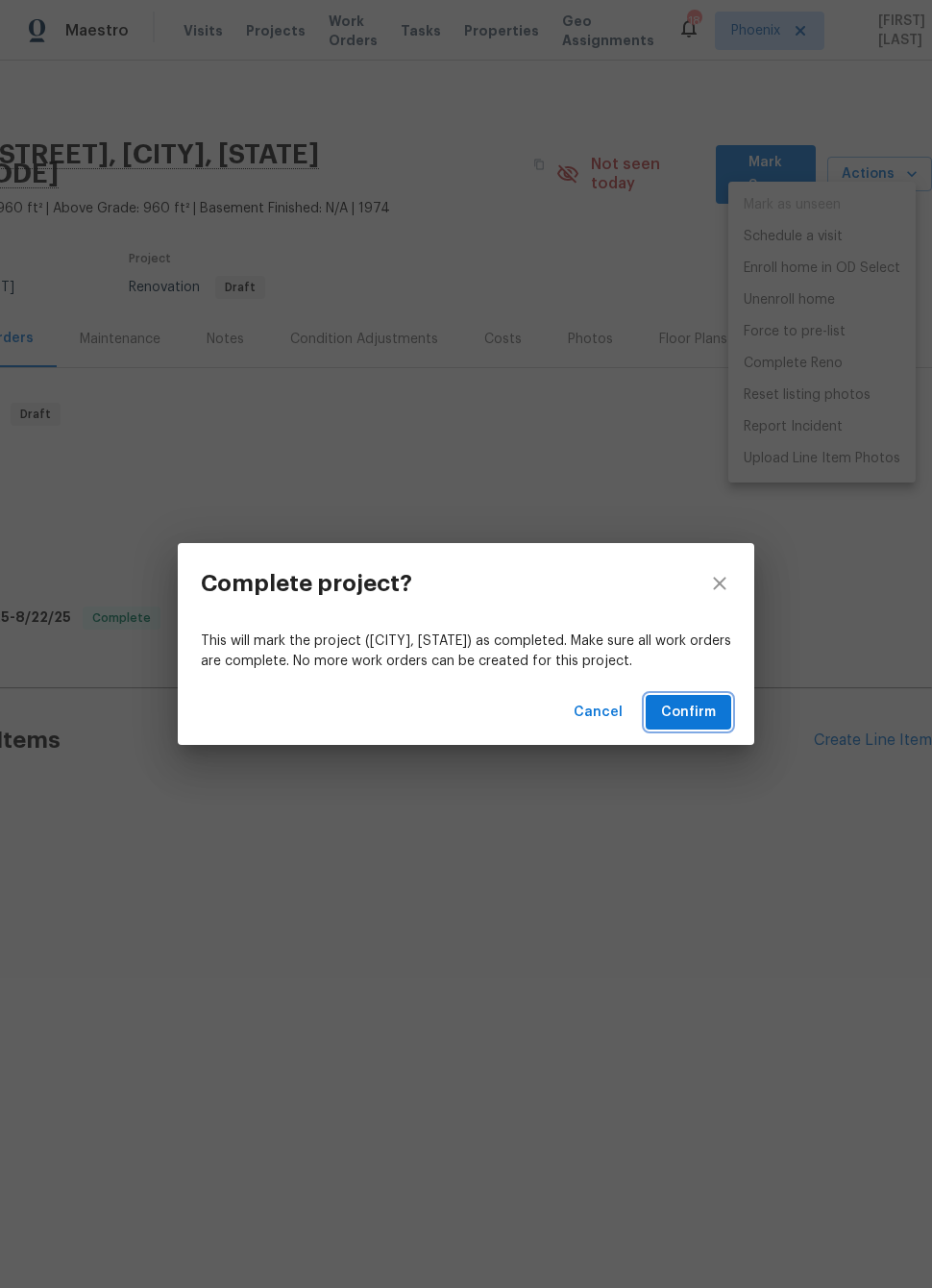 click on "Confirm" at bounding box center [688, 712] 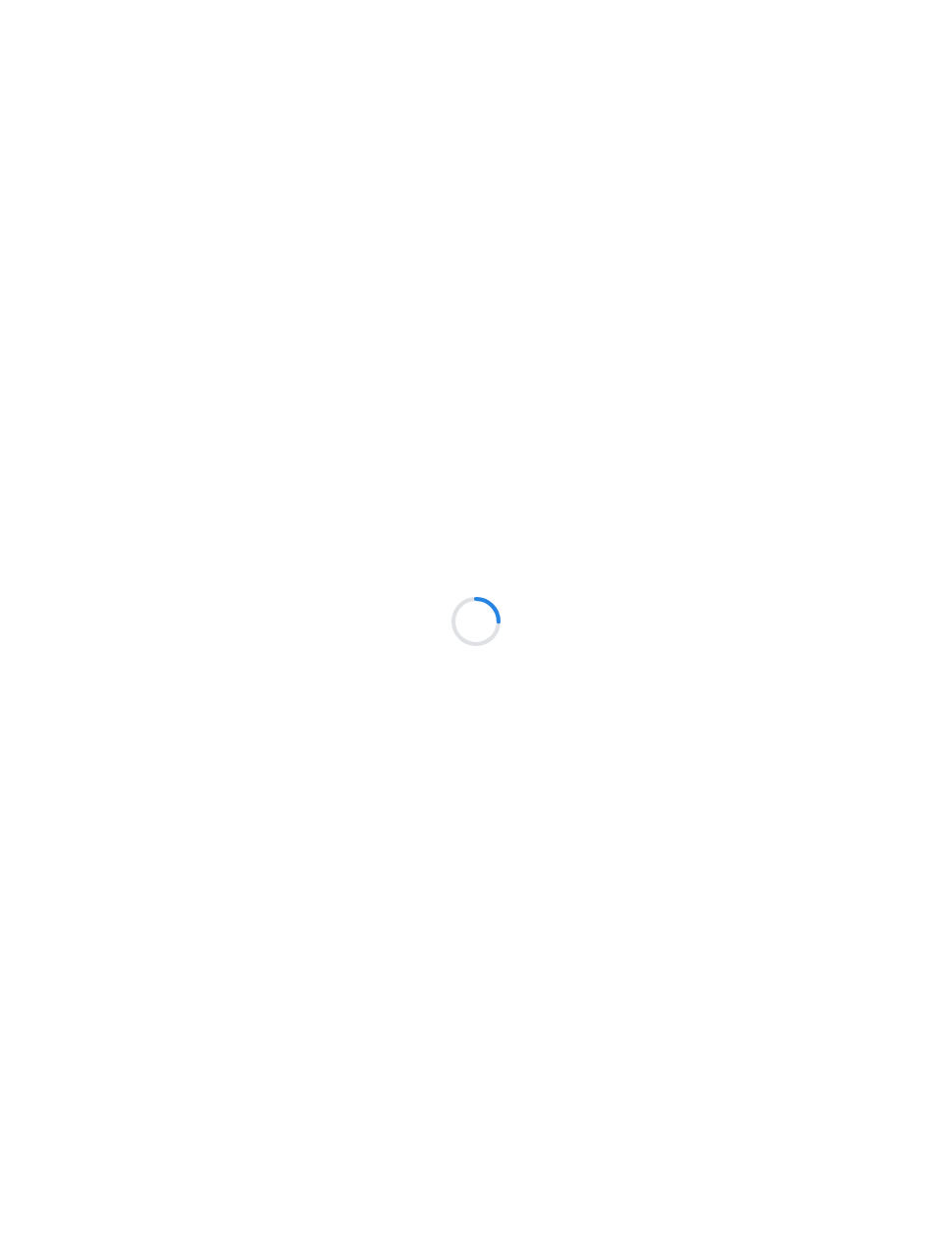 scroll, scrollTop: 0, scrollLeft: 0, axis: both 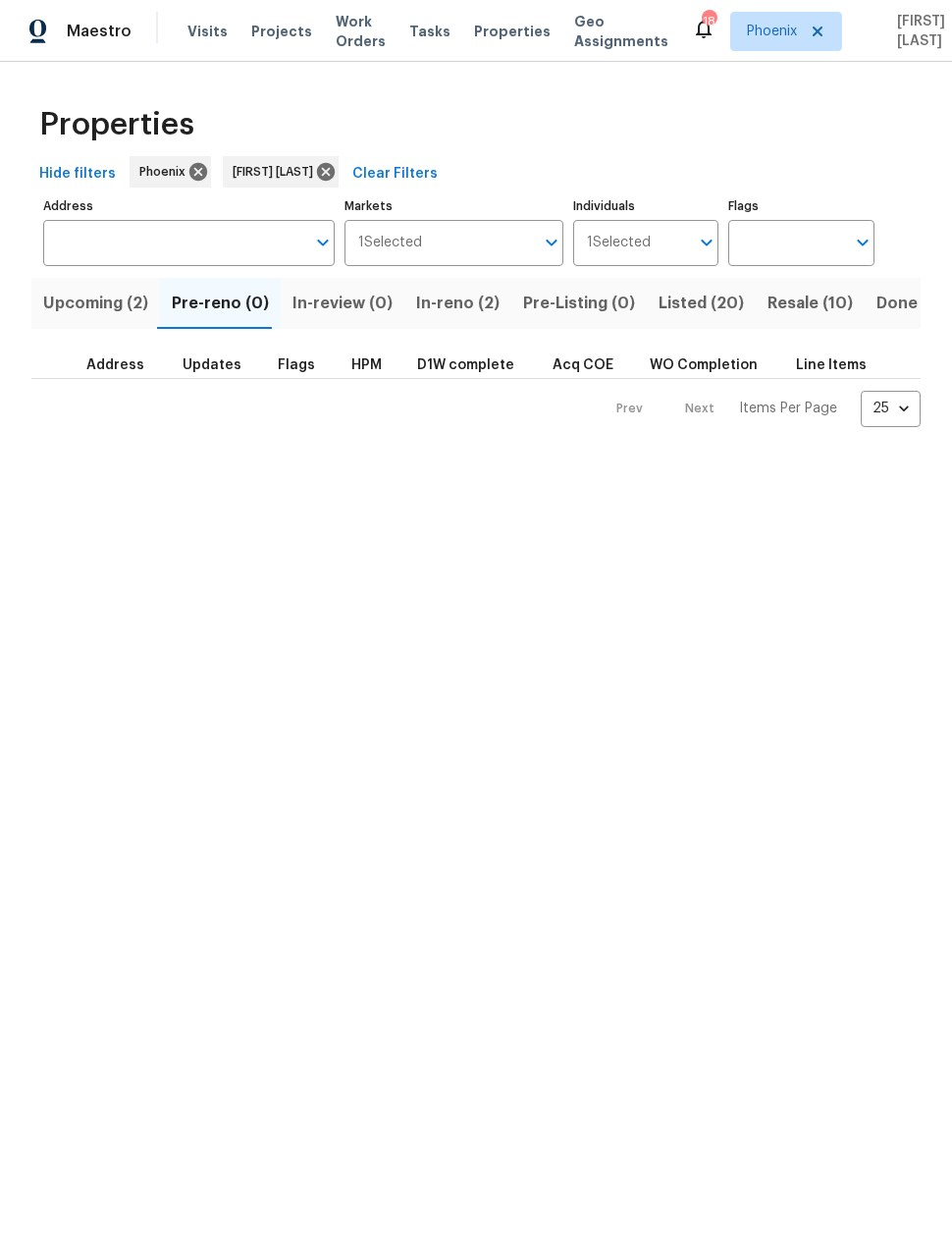 click on "In-reno (2)" at bounding box center (457, 303) 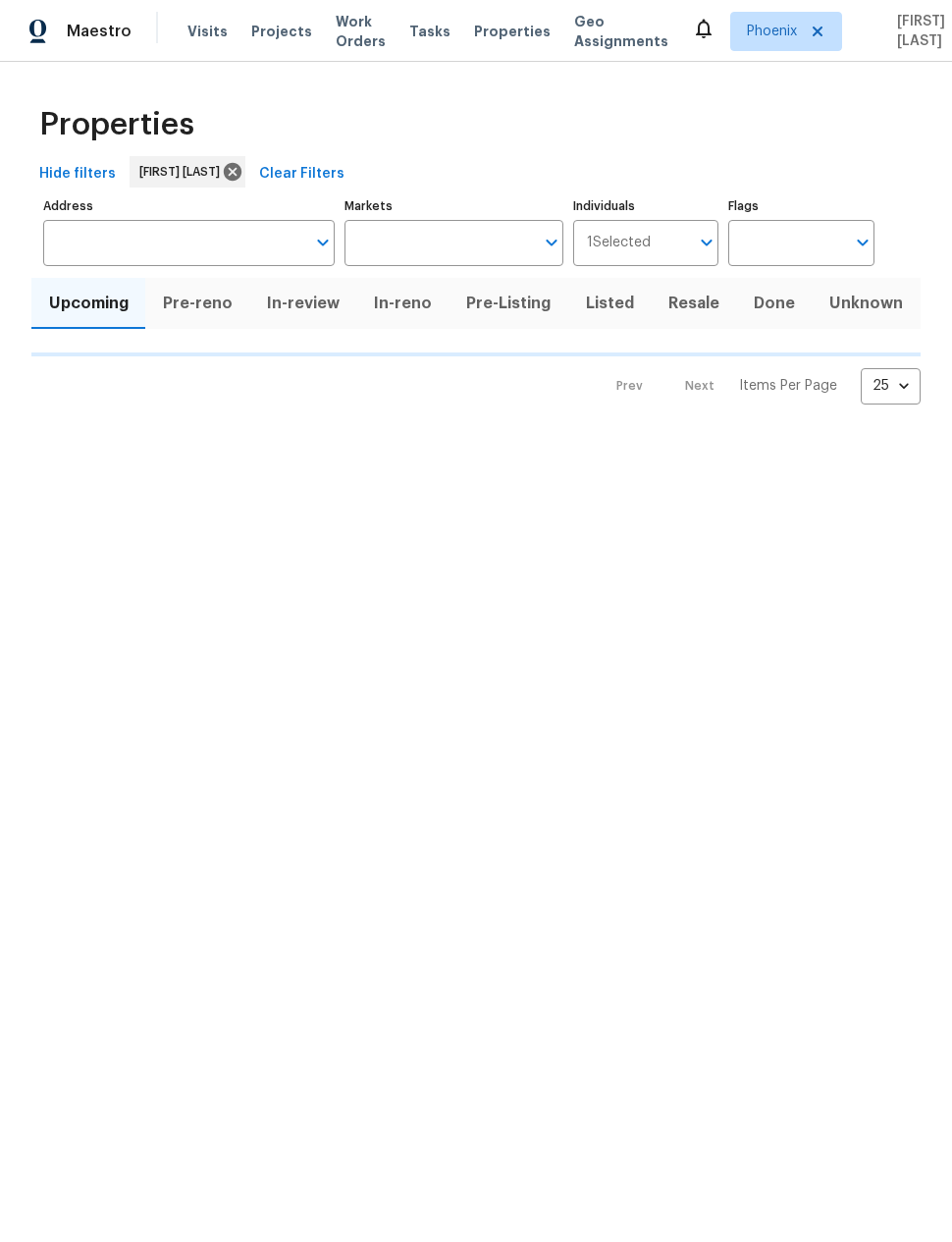 scroll, scrollTop: 0, scrollLeft: 0, axis: both 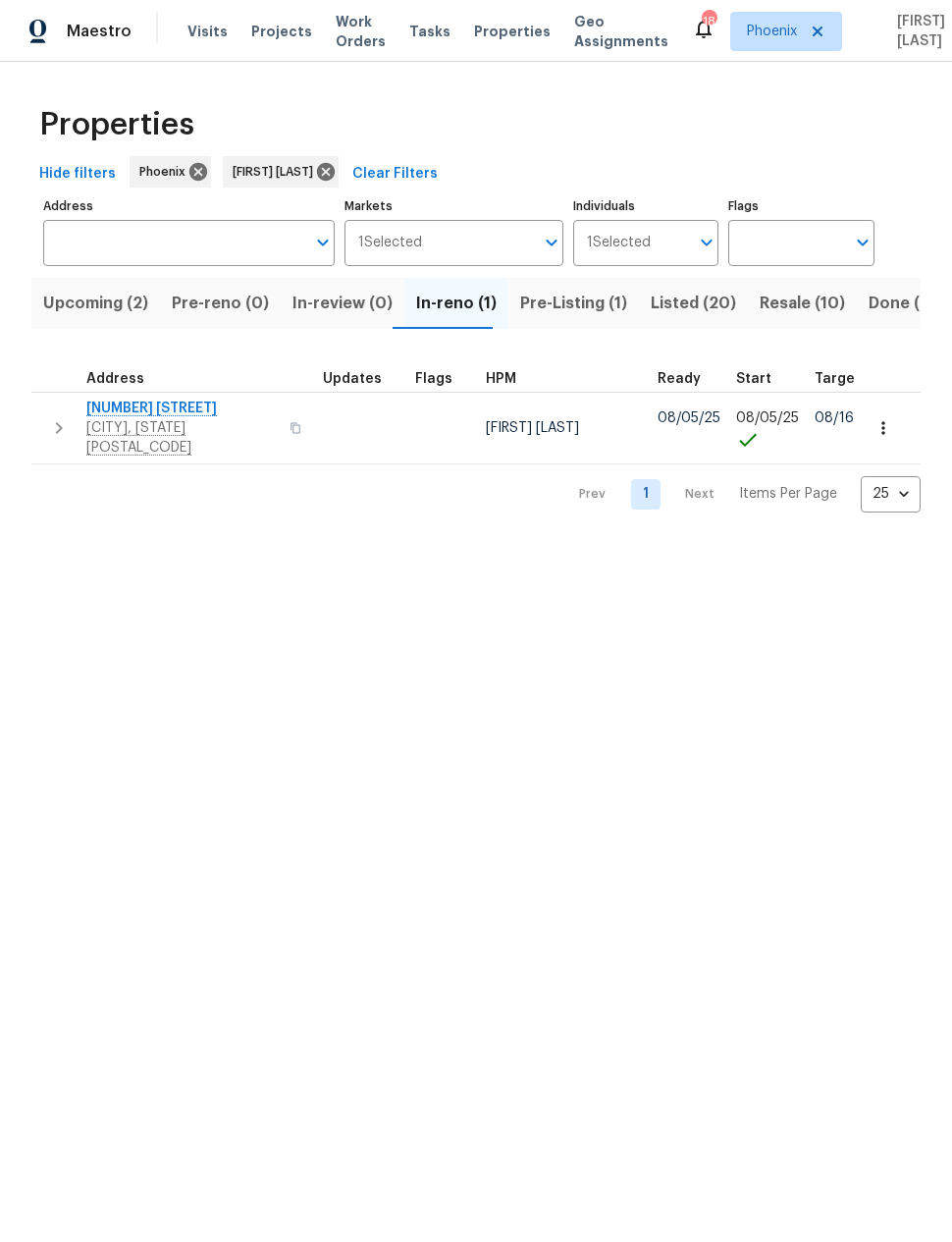 click on "Pre-Listing (1)" at bounding box center [573, 303] 